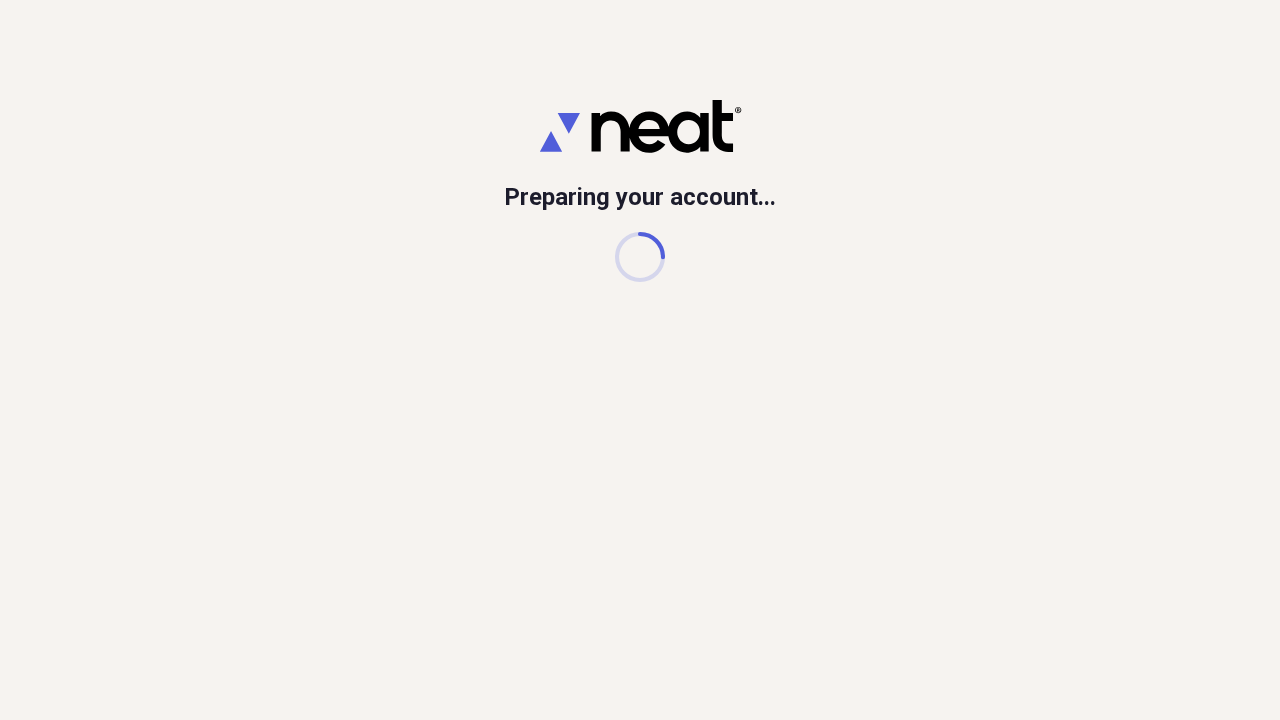 scroll, scrollTop: 0, scrollLeft: 0, axis: both 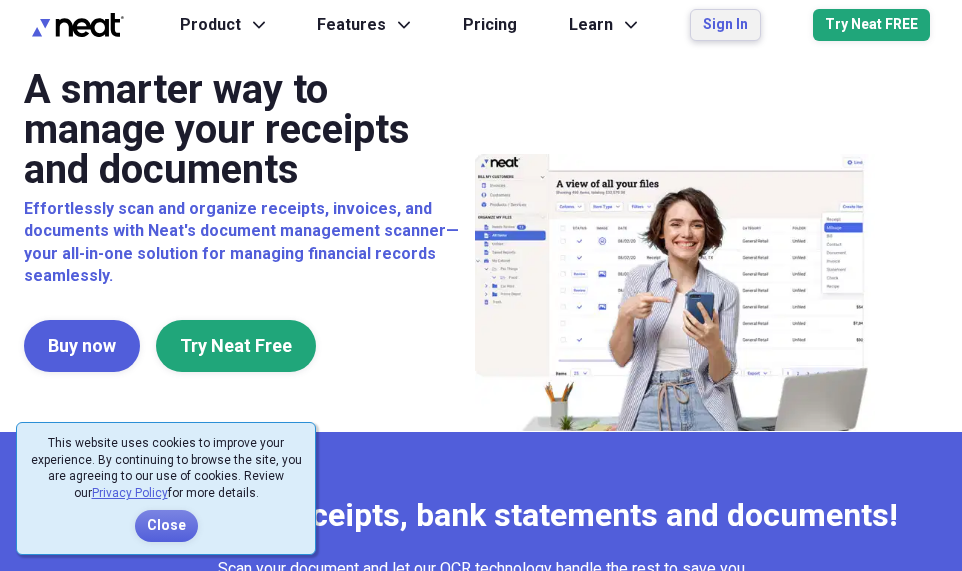click on "Sign In" at bounding box center [725, 25] 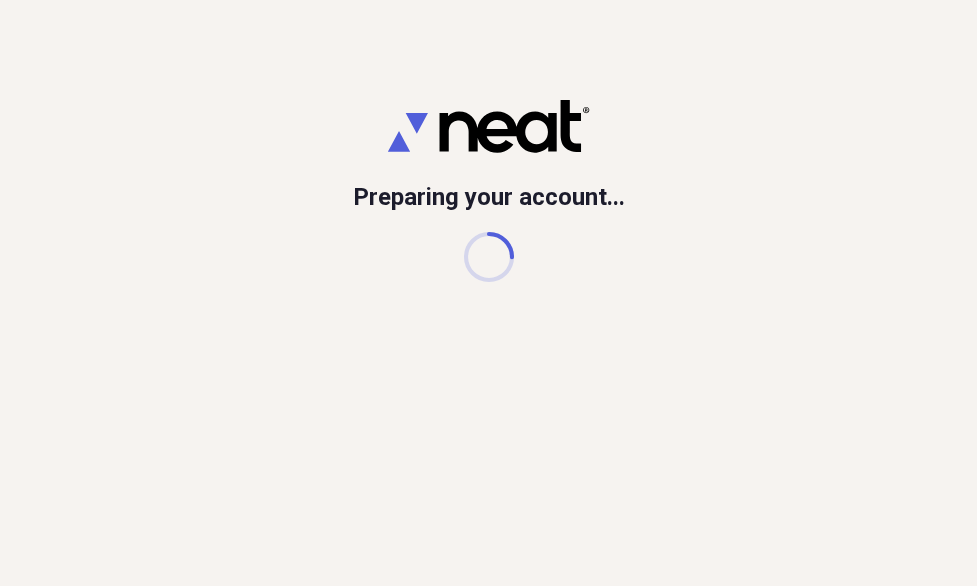 scroll, scrollTop: 0, scrollLeft: 0, axis: both 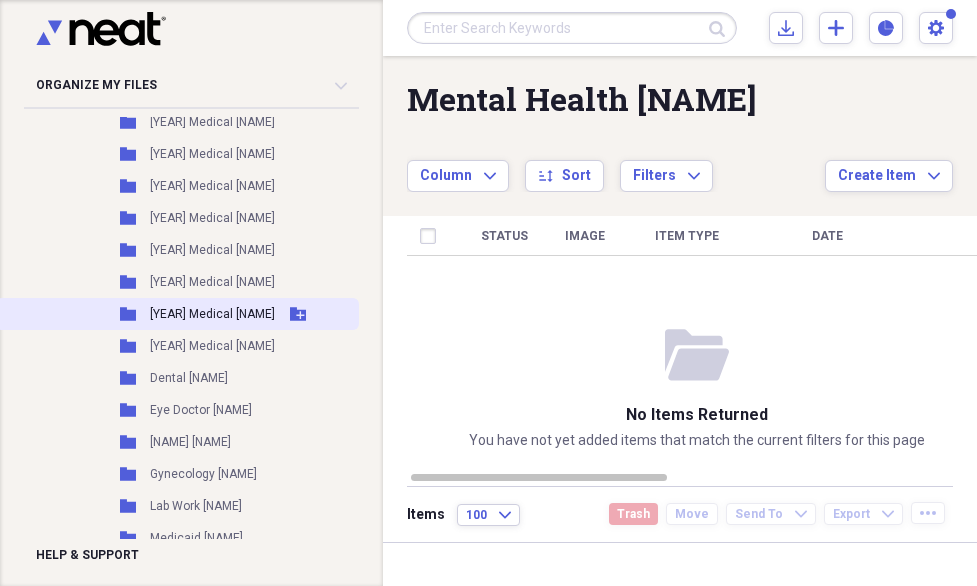 click on "[YEAR] Medical [NAME]" at bounding box center [212, 314] 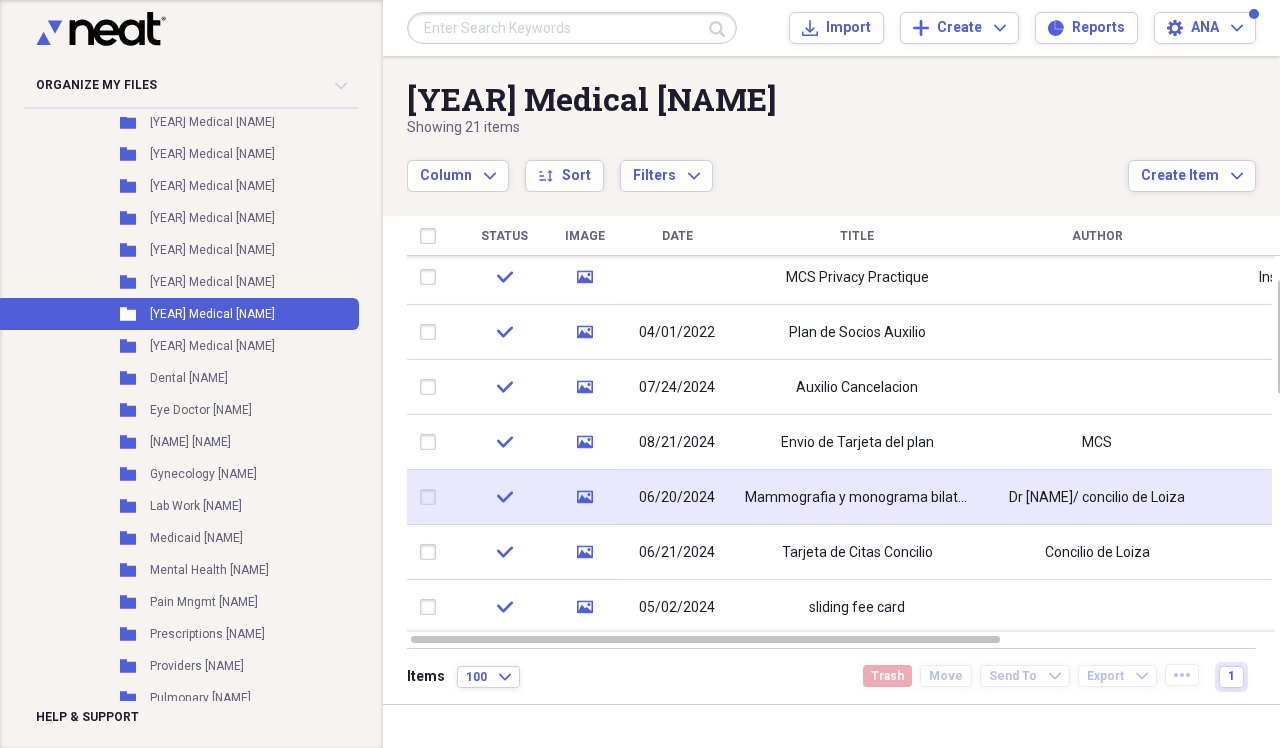 click at bounding box center [432, 497] 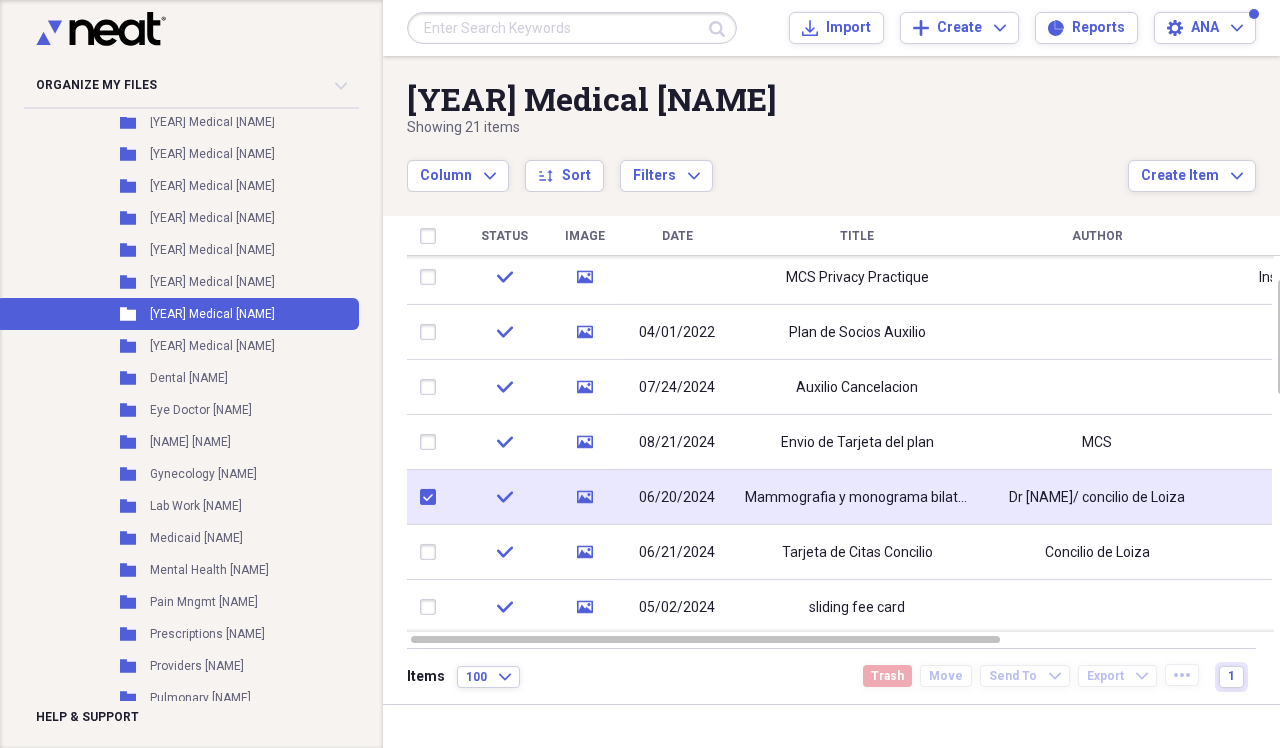 checkbox on "true" 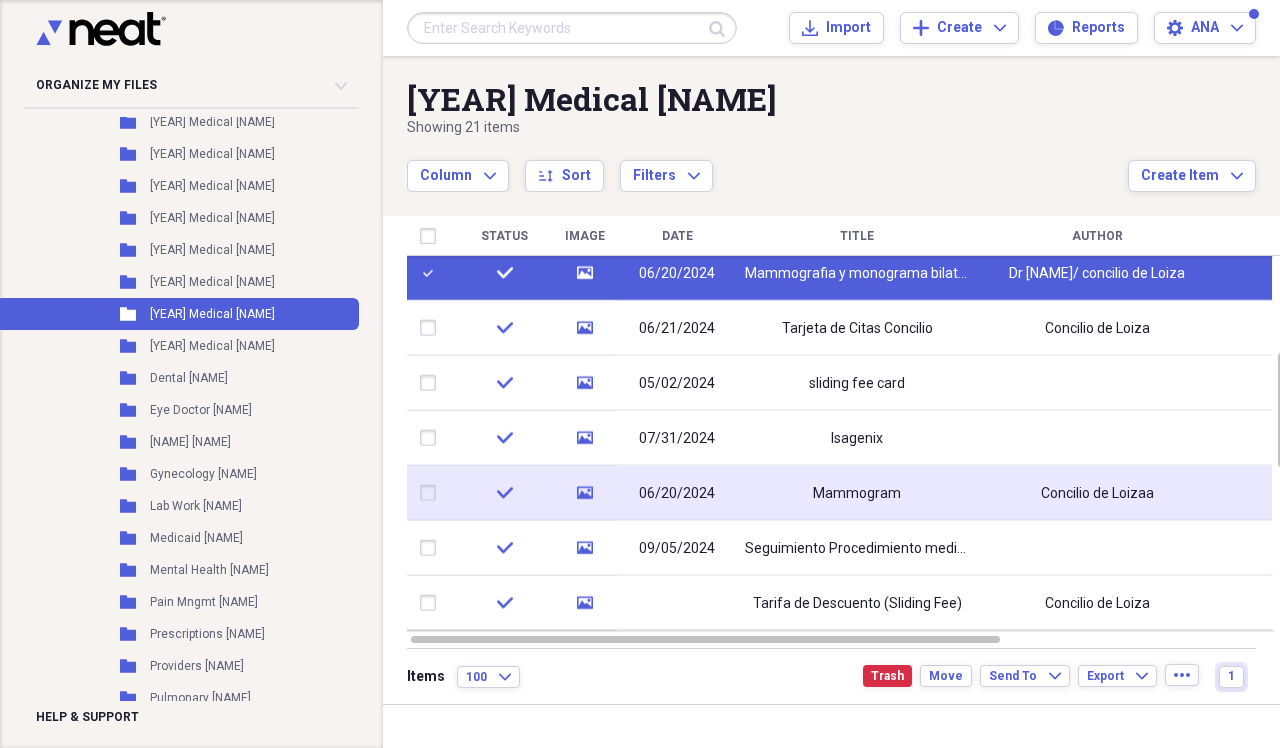 click at bounding box center [432, 493] 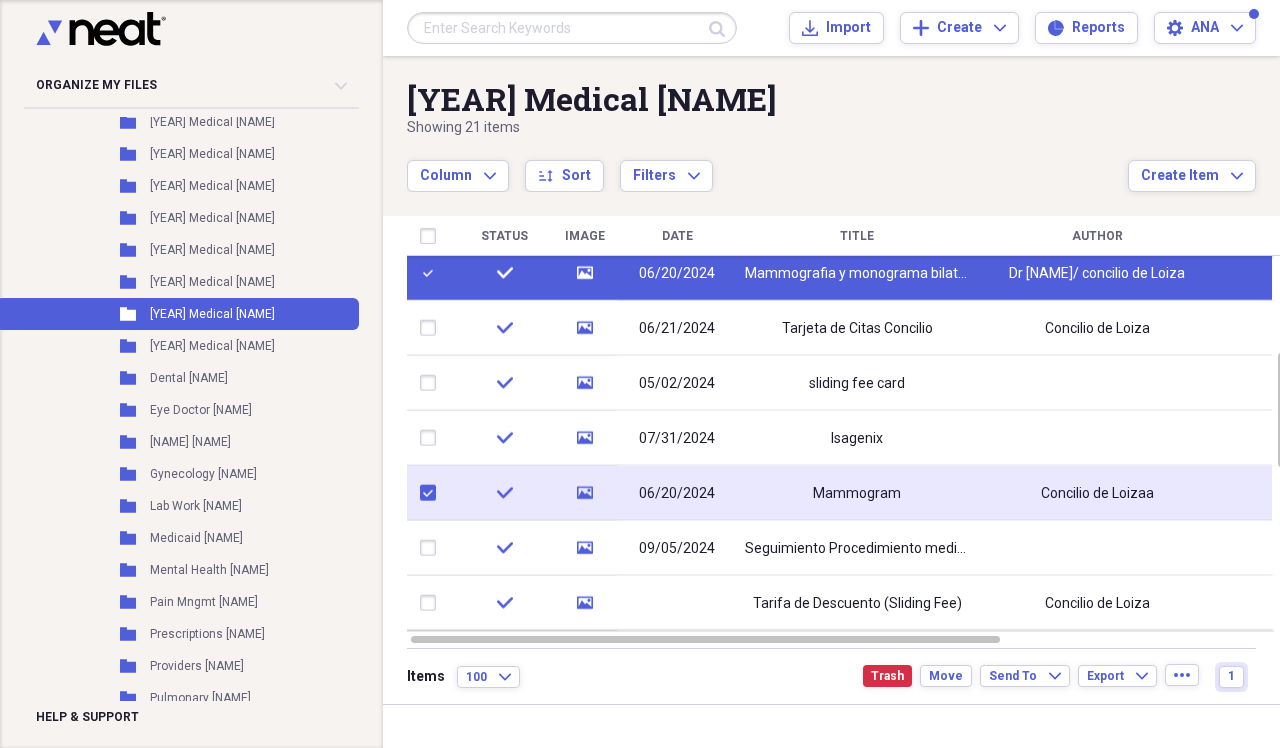 checkbox on "true" 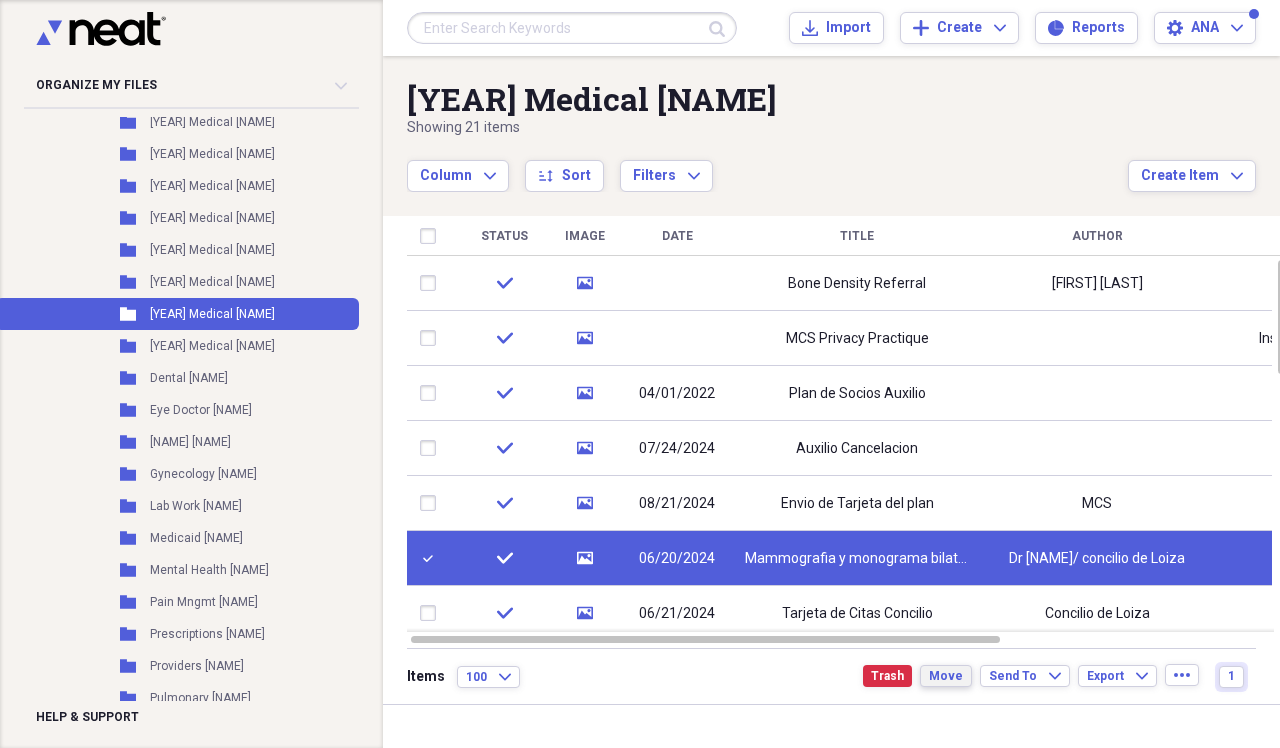 click on "Move" at bounding box center [946, 676] 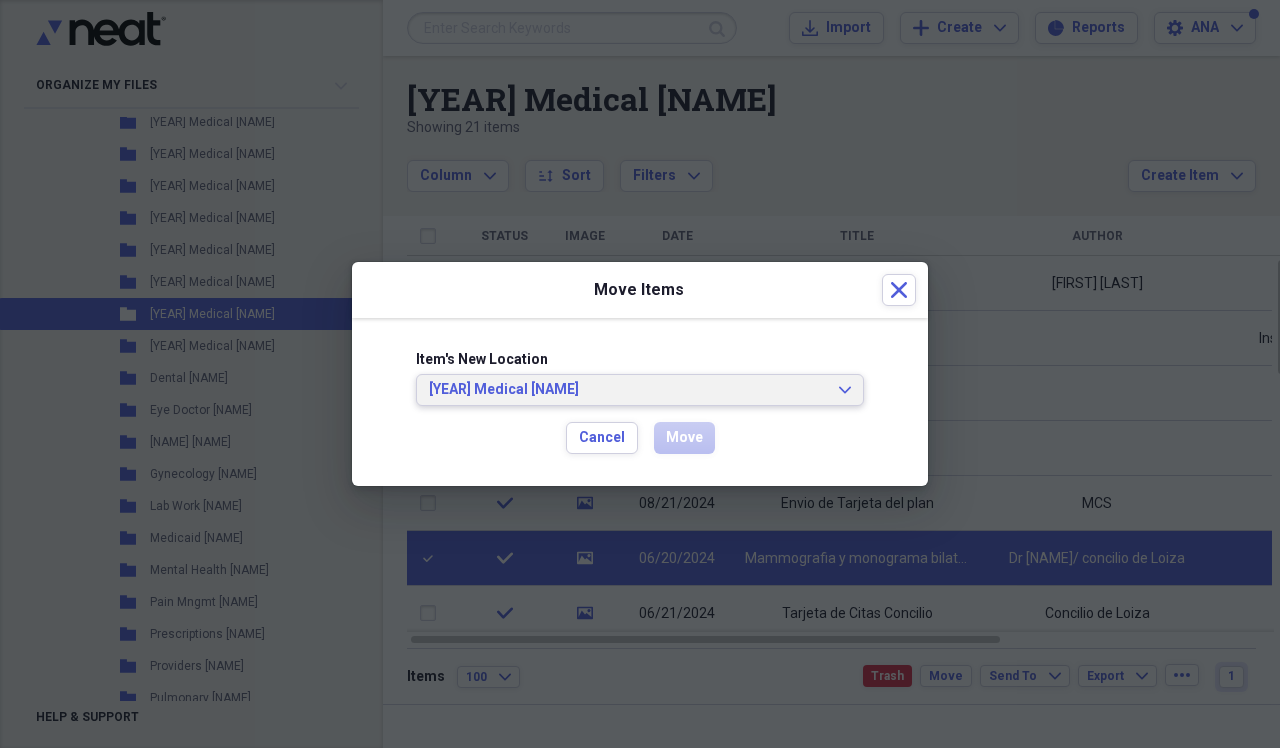 click 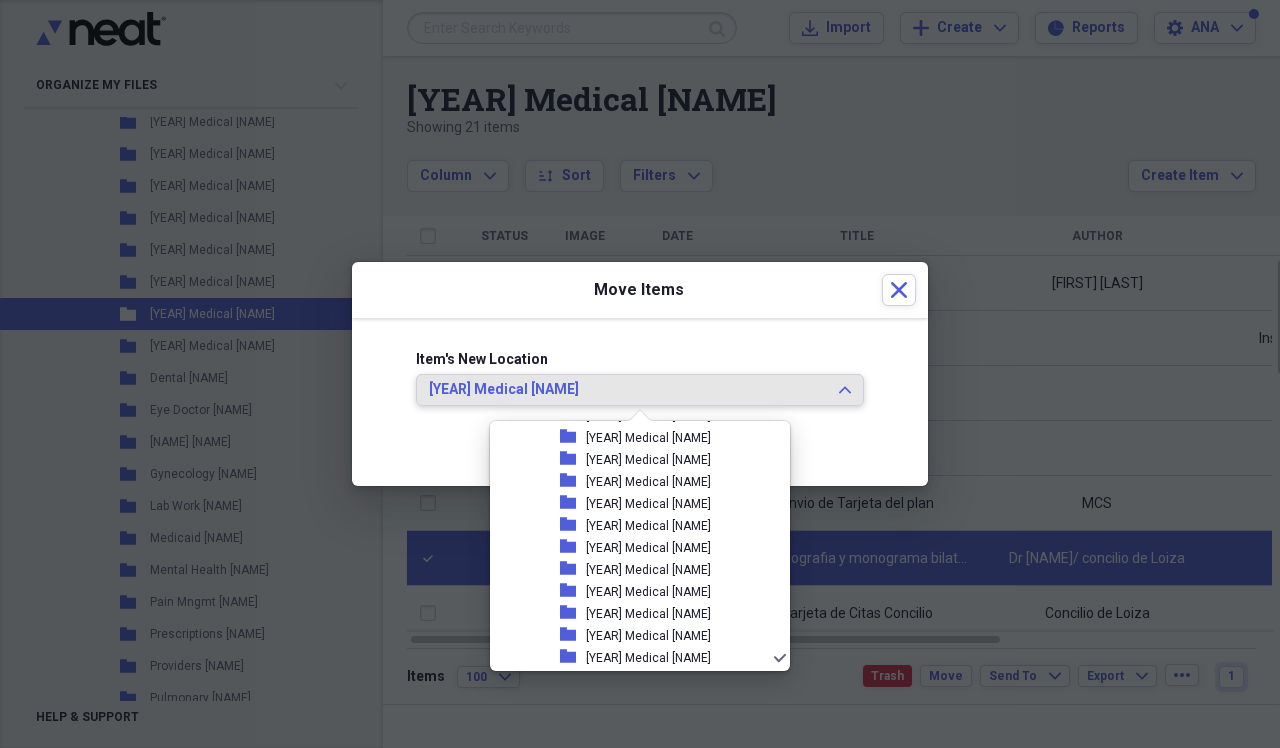 scroll, scrollTop: 768, scrollLeft: 0, axis: vertical 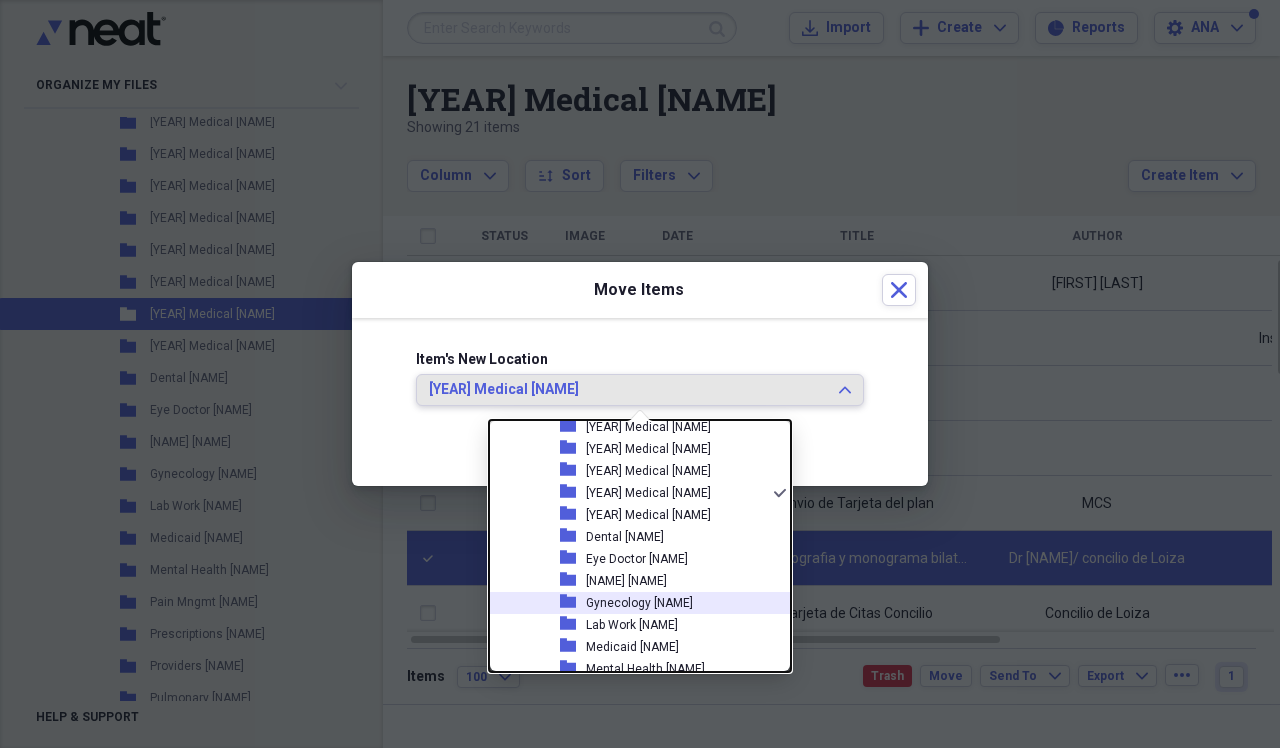 click on "Gynecology [NAME]" at bounding box center [639, 603] 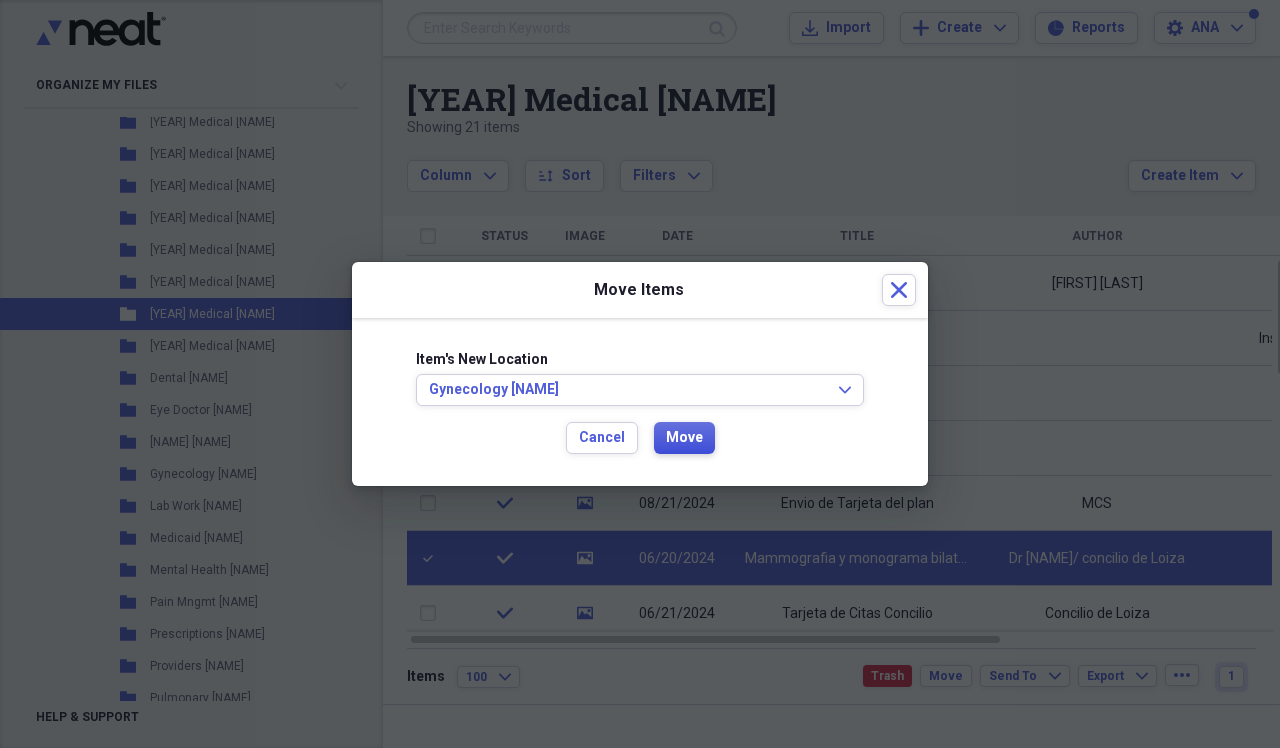 click on "Move" at bounding box center (684, 438) 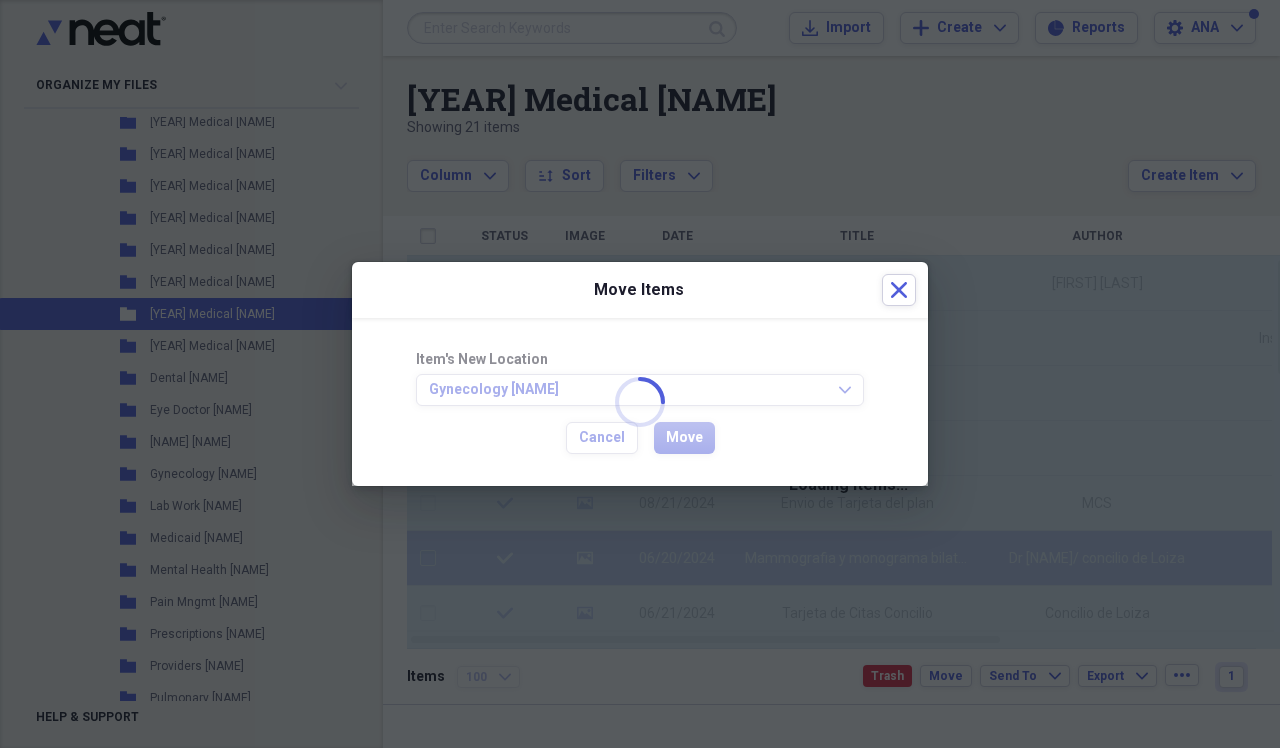checkbox on "false" 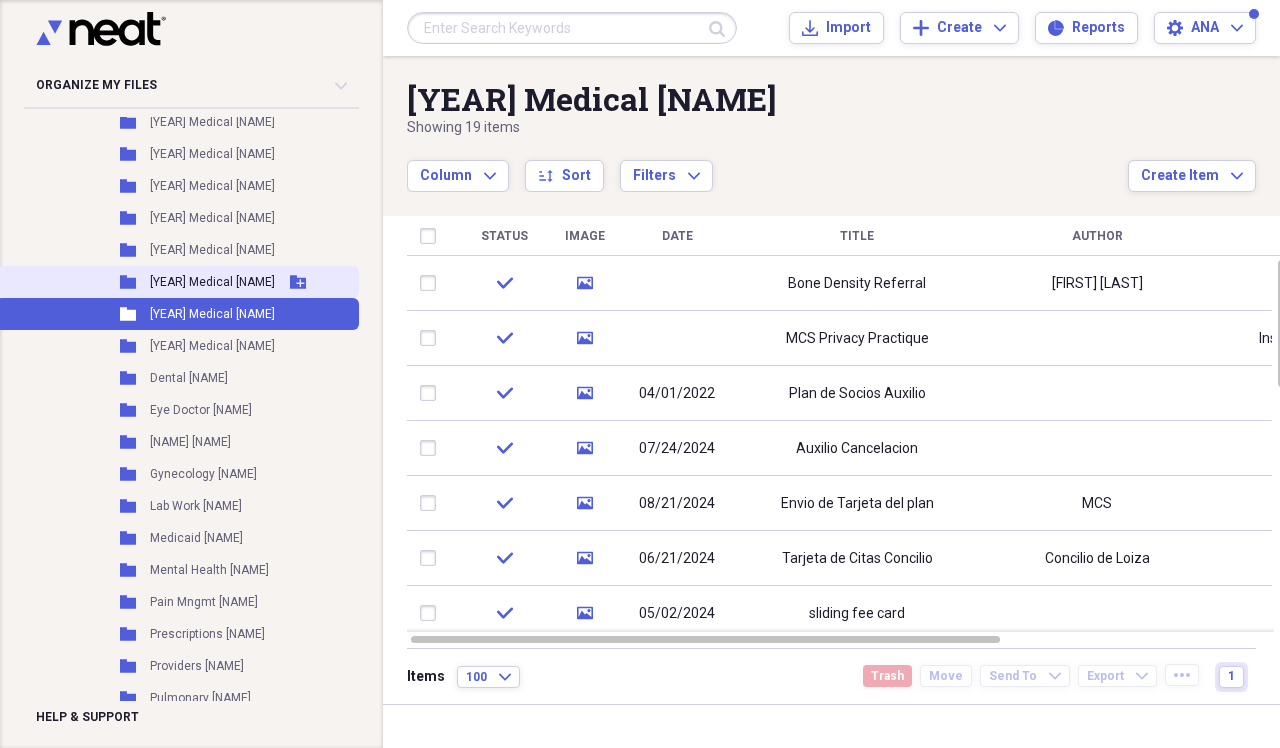 click on "[YEAR] Medical [NAME]" at bounding box center (212, 282) 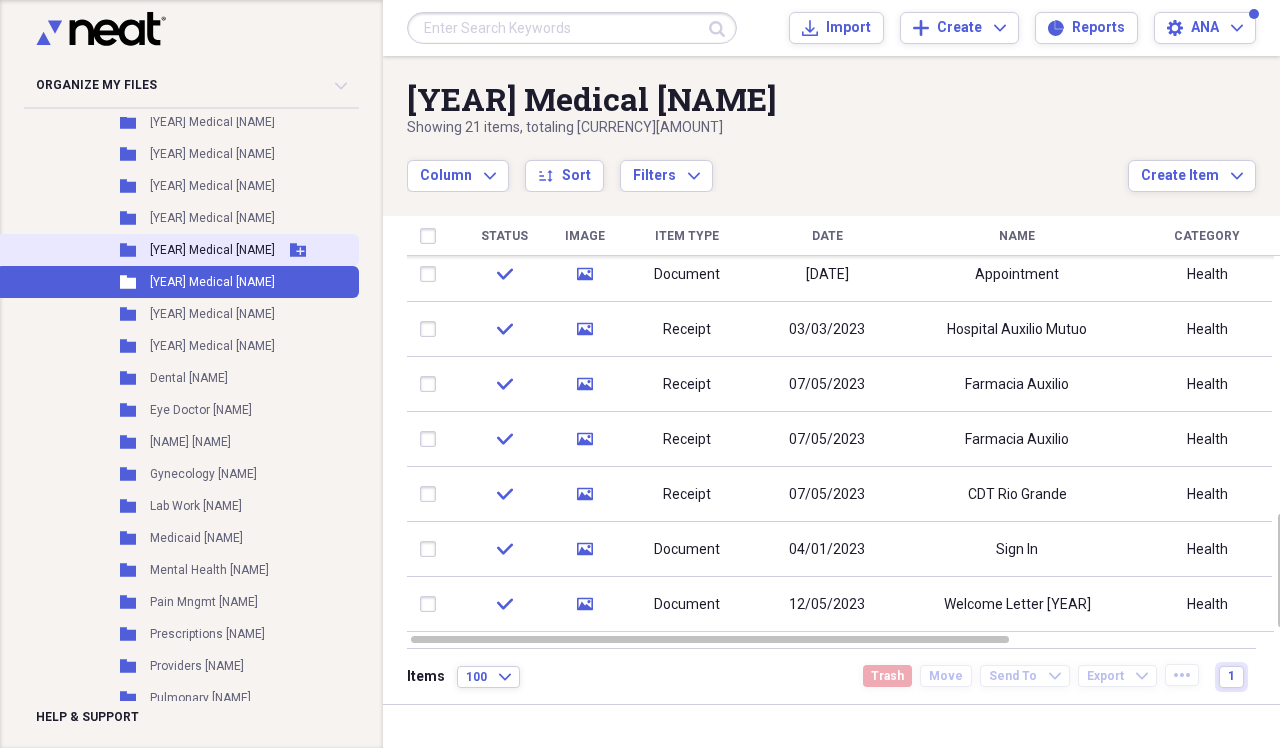 click on "[YEAR] Medical [NAME]" at bounding box center [212, 250] 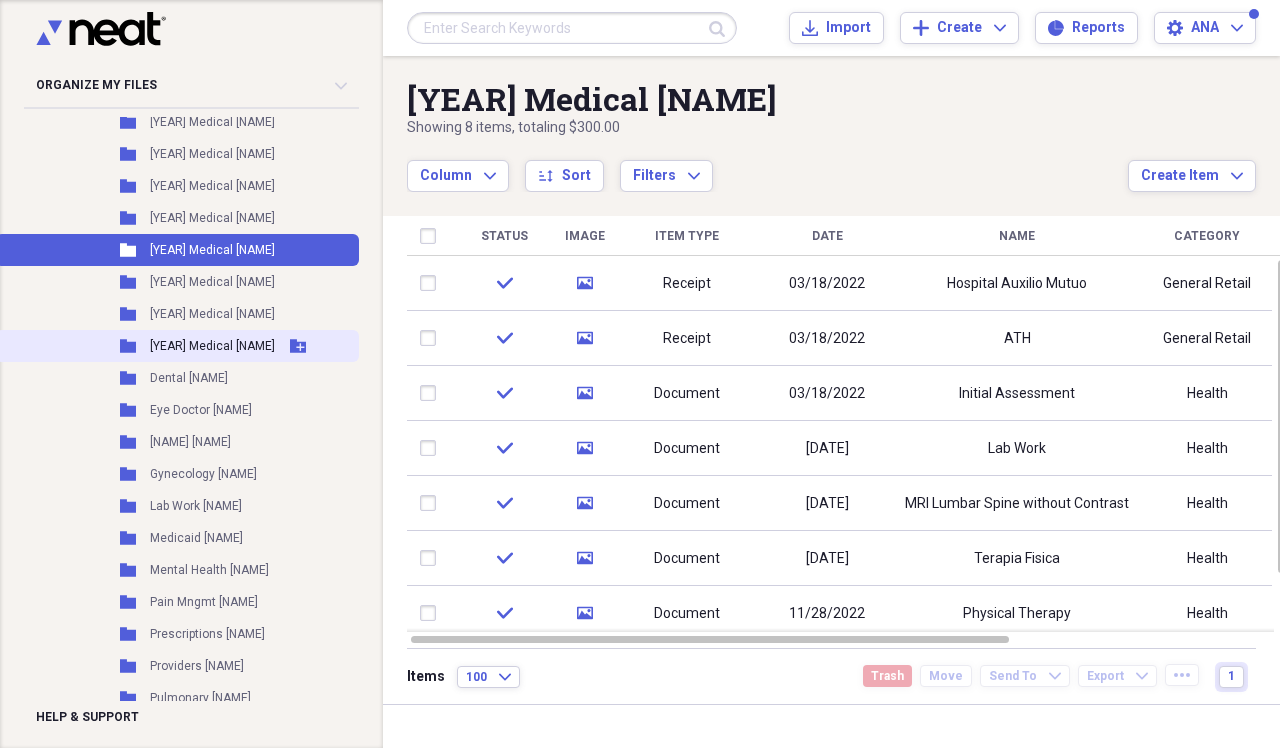click on "Folder [YEAR] Medical [NAME] Add Folder" at bounding box center [177, 346] 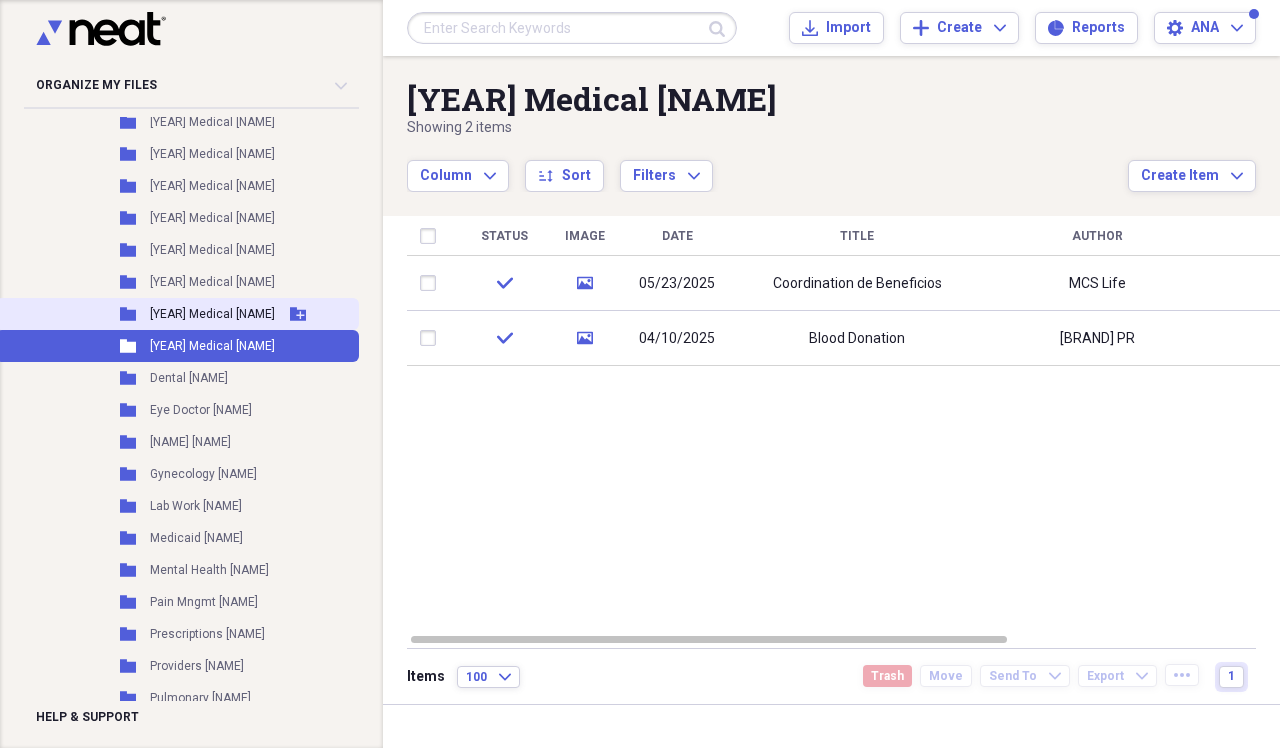 click on "[YEAR] Medical [NAME]" at bounding box center (212, 314) 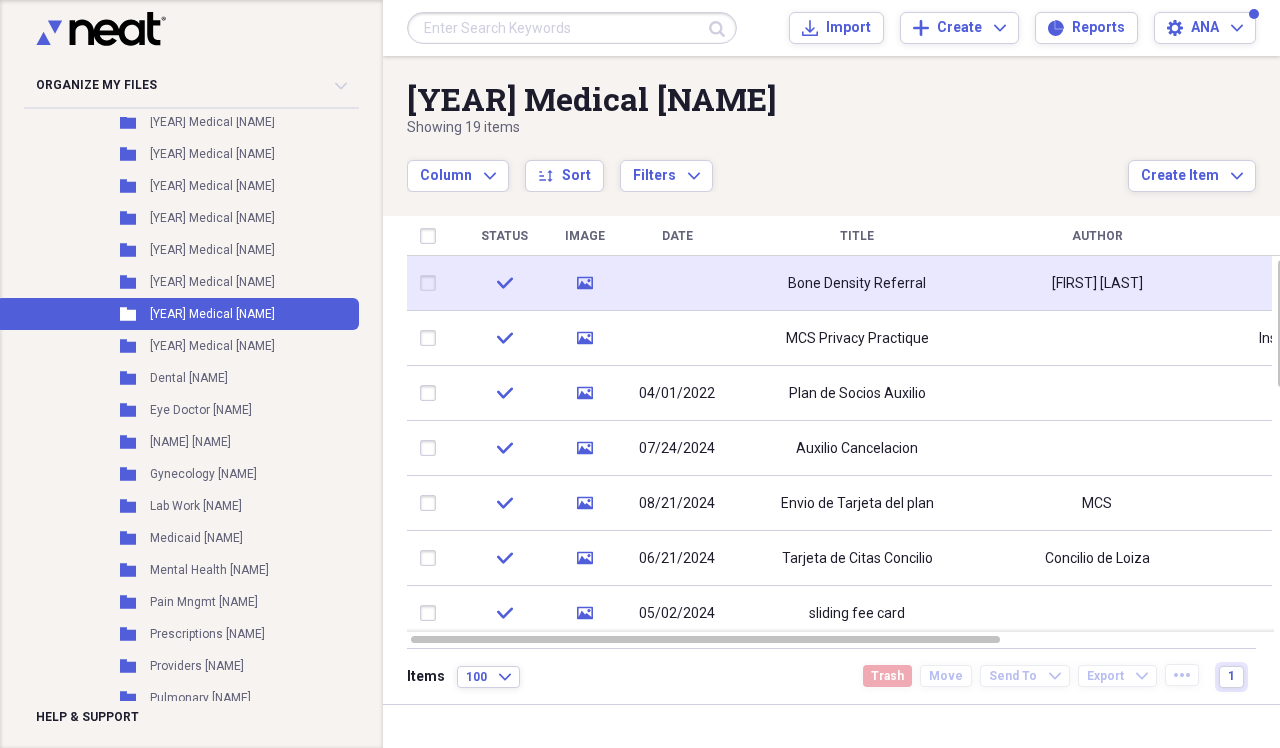 click at bounding box center [432, 283] 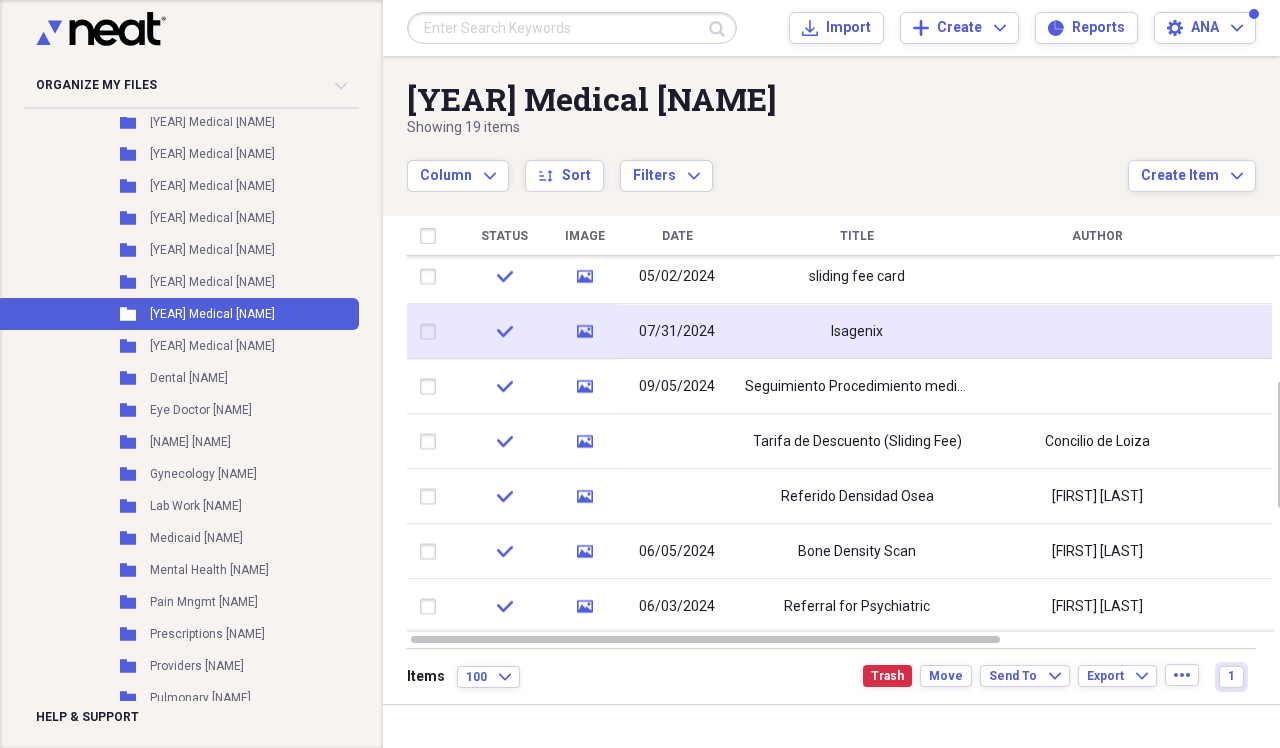 checkbox on "false" 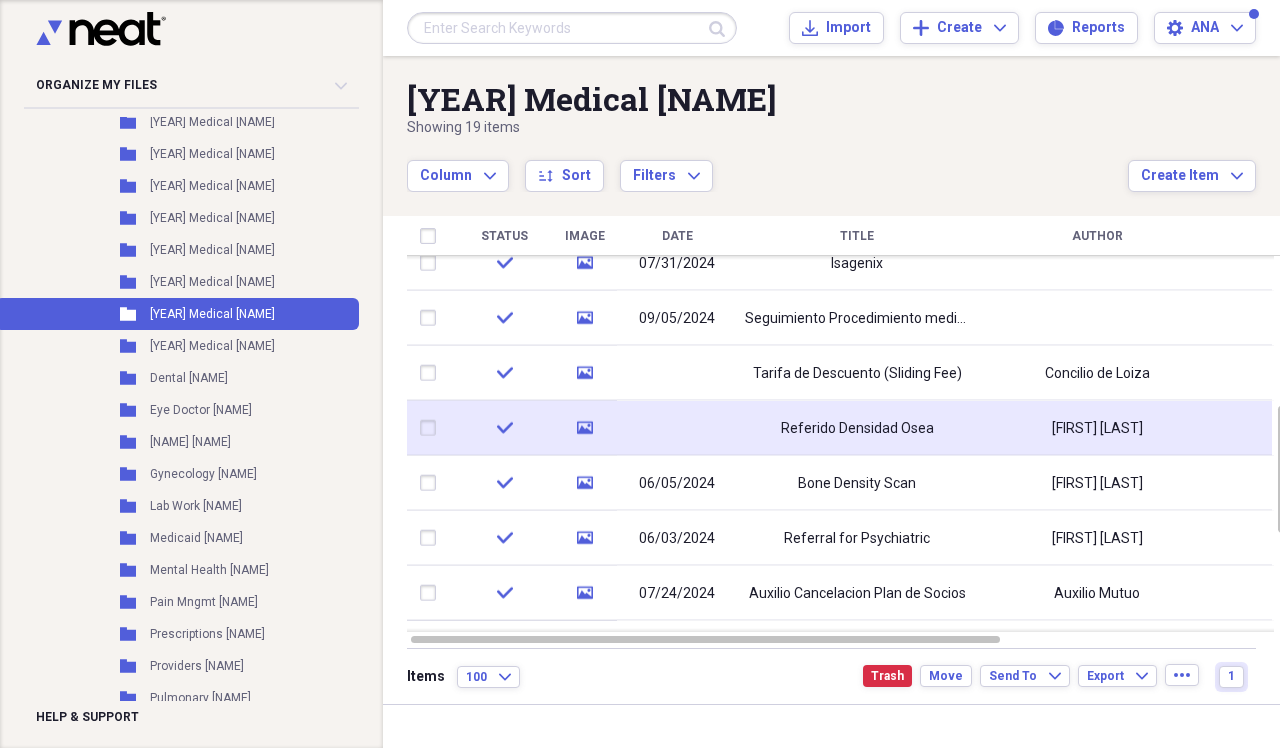 click at bounding box center (432, 428) 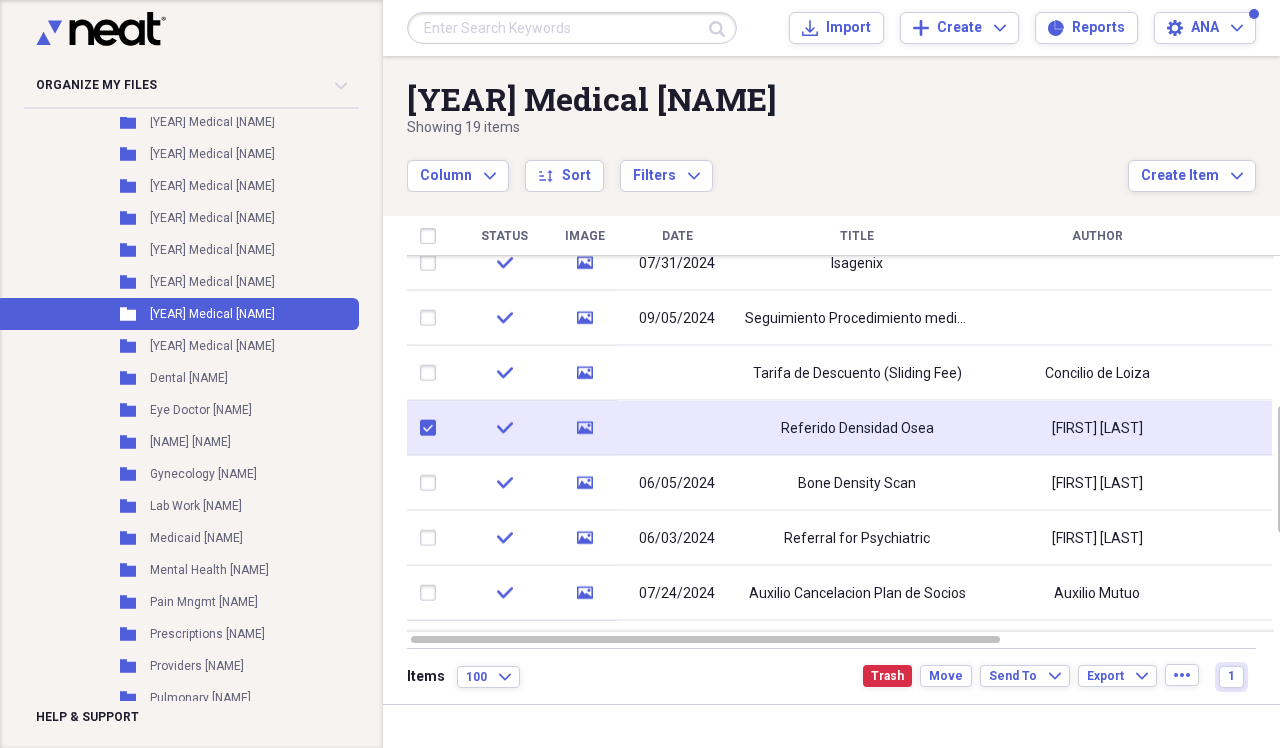 checkbox on "true" 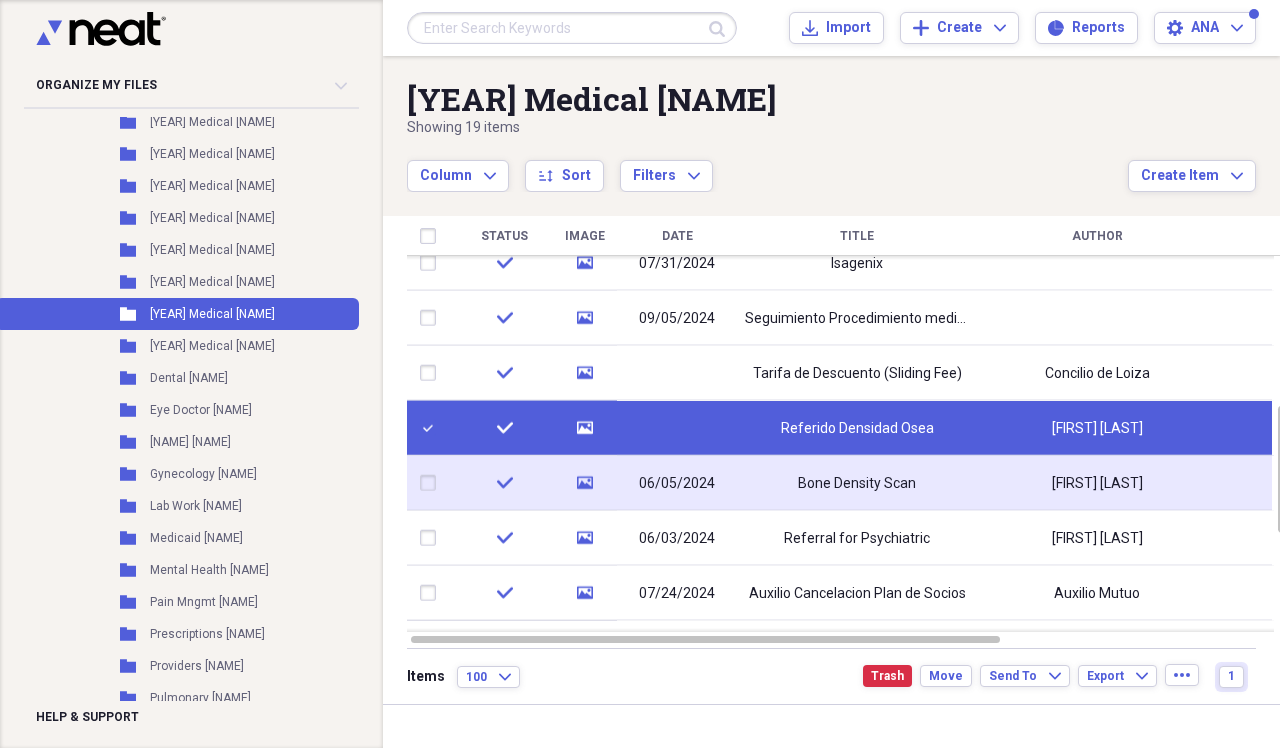 click at bounding box center (432, 483) 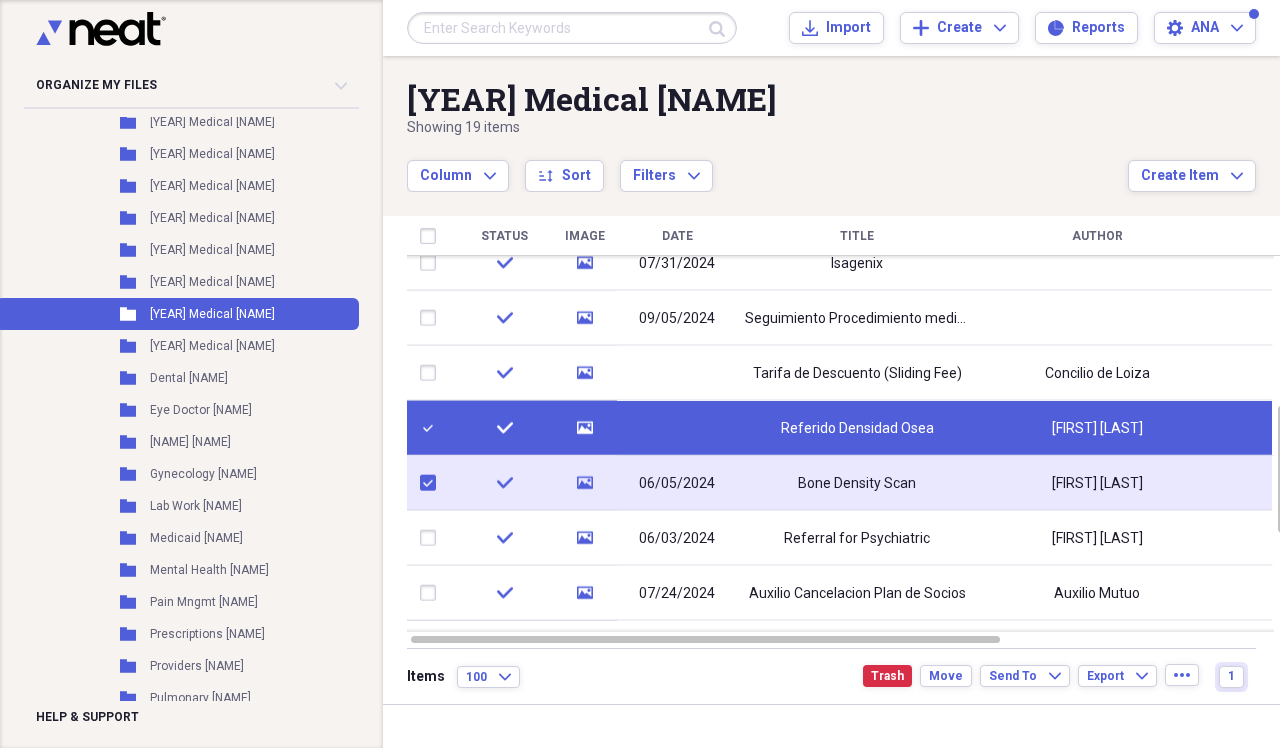 checkbox on "true" 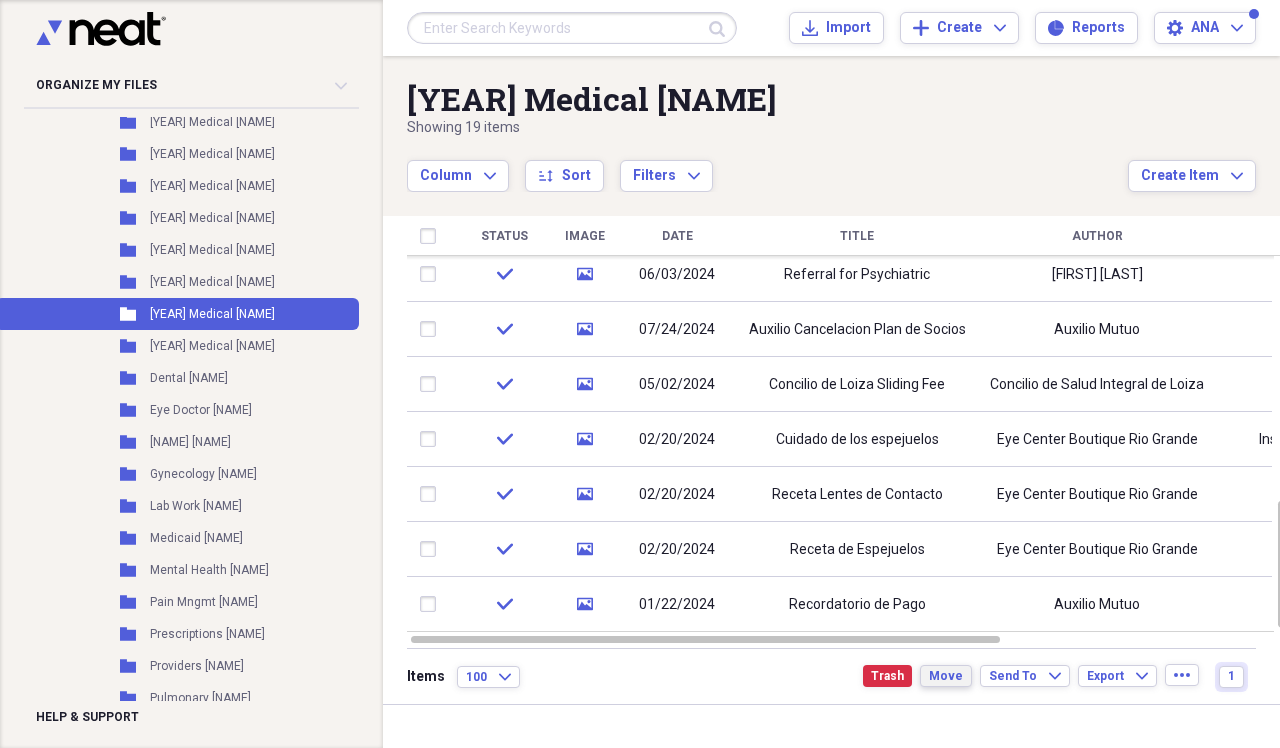 click on "Move" at bounding box center (946, 676) 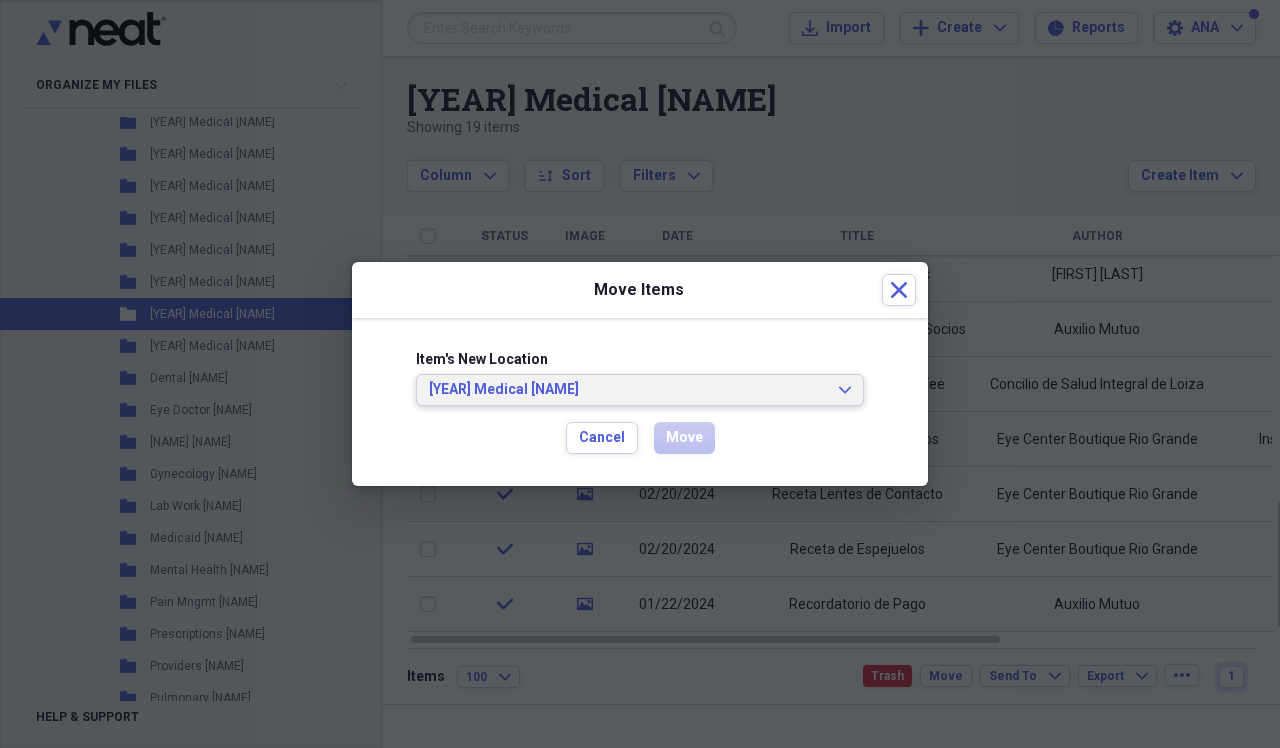 click on "Expand" 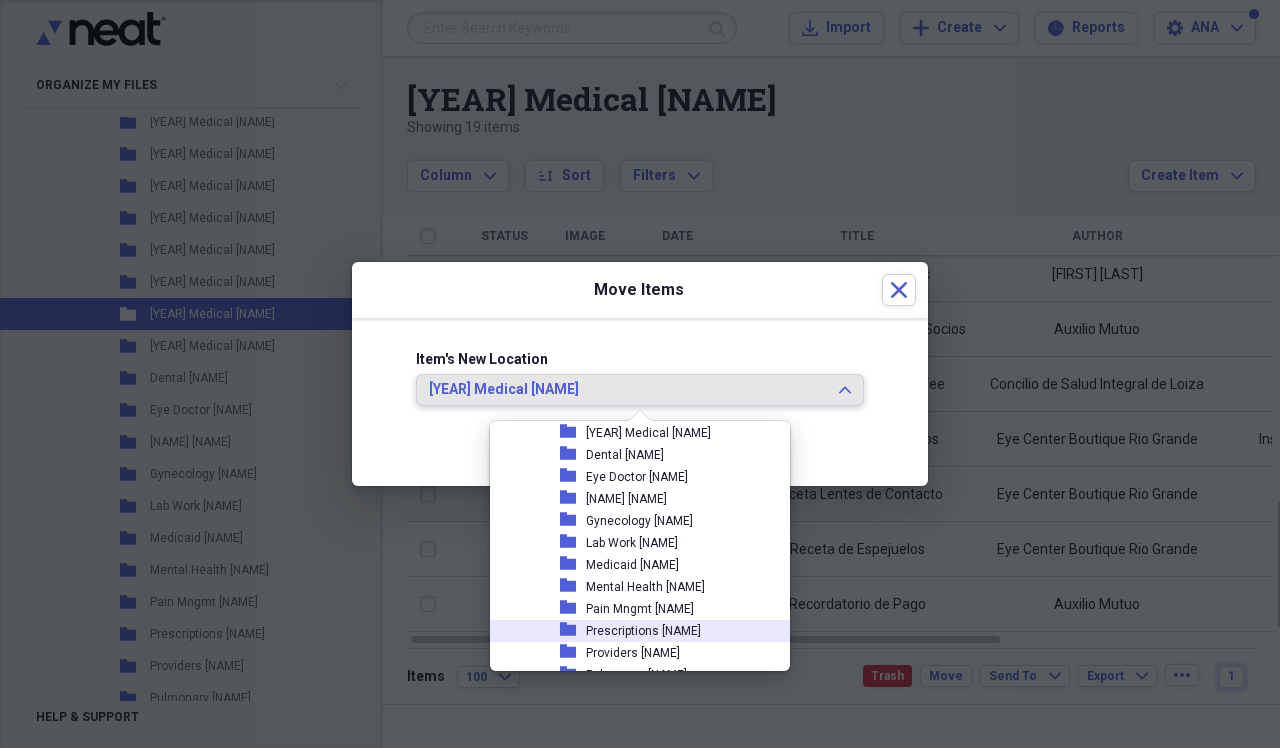 scroll, scrollTop: 916, scrollLeft: 0, axis: vertical 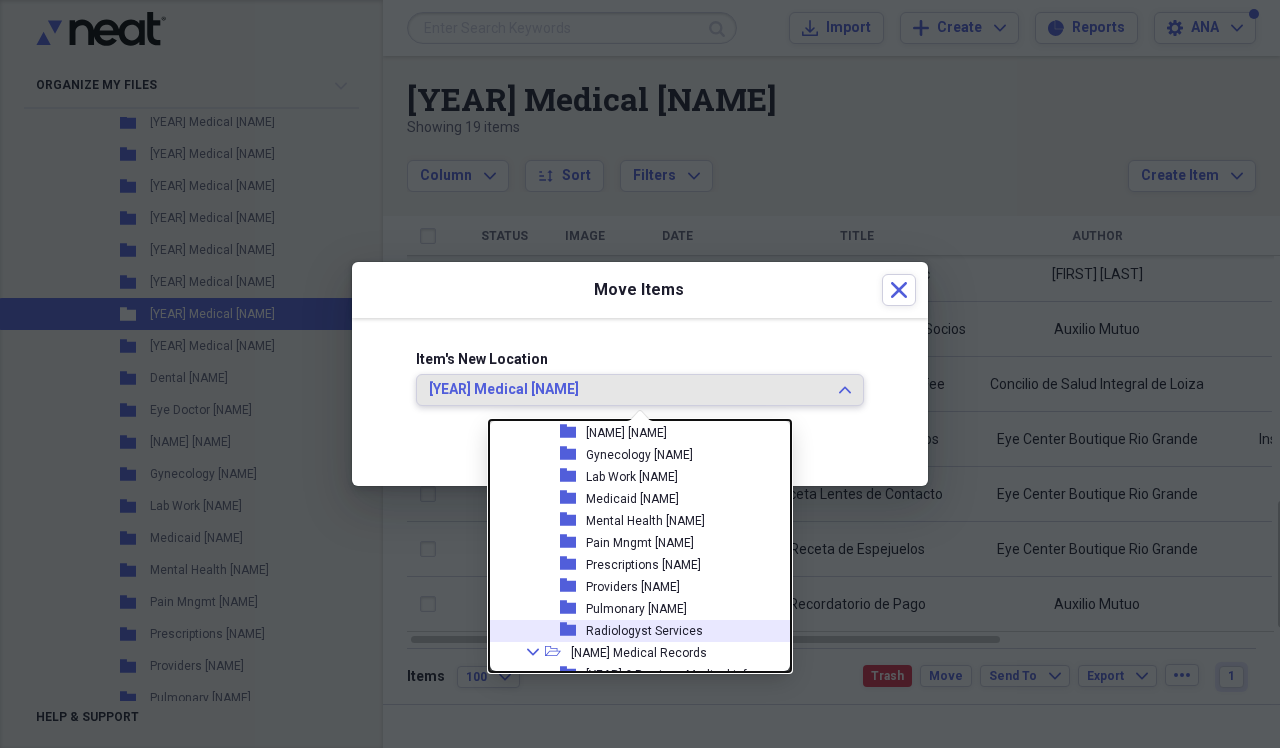 click on "Radiologyst Services" at bounding box center (644, 631) 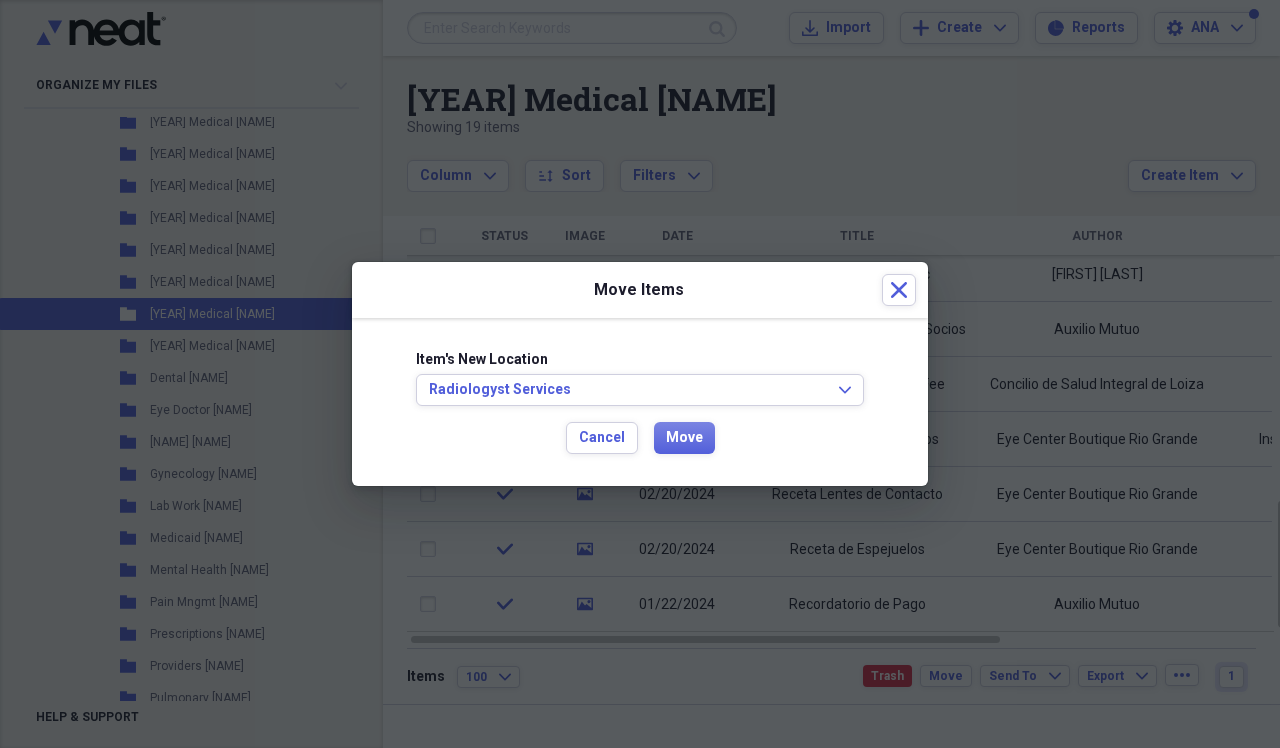 click on "Item's New Location [NAME] Services Expand Cancel Move" at bounding box center (640, 402) 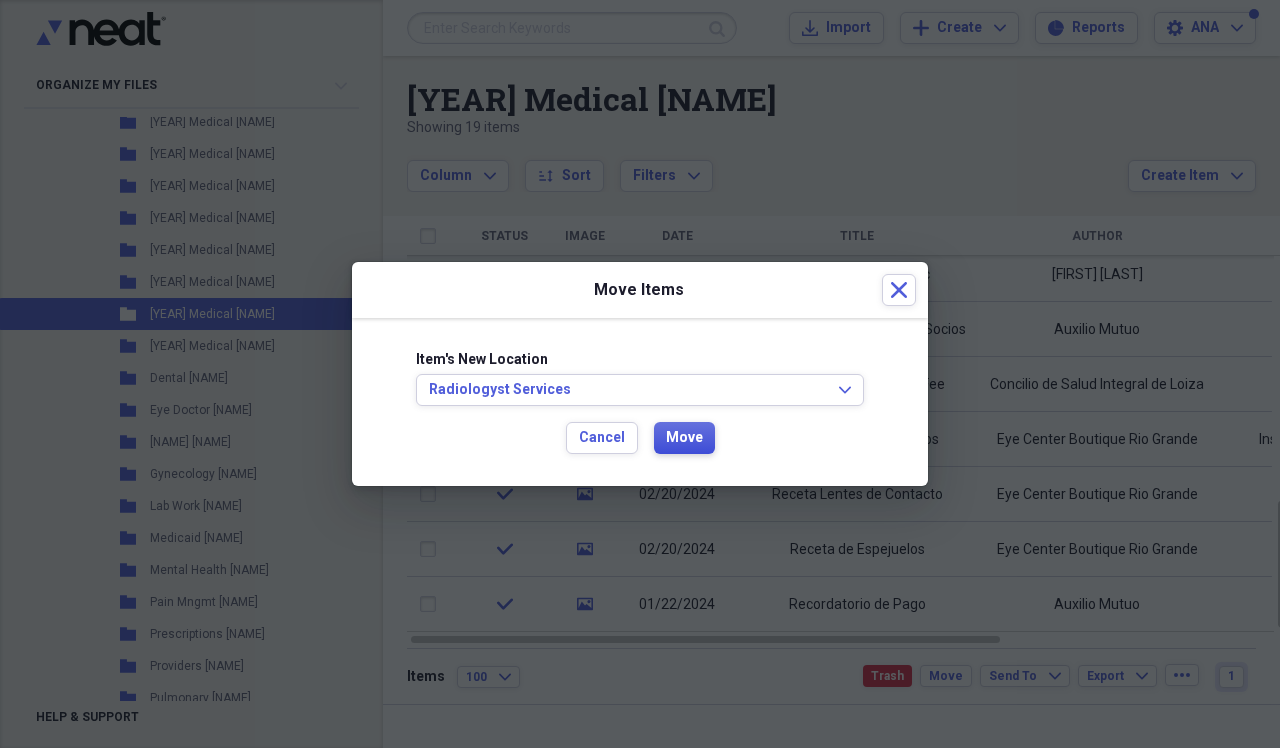click on "Move" at bounding box center [684, 438] 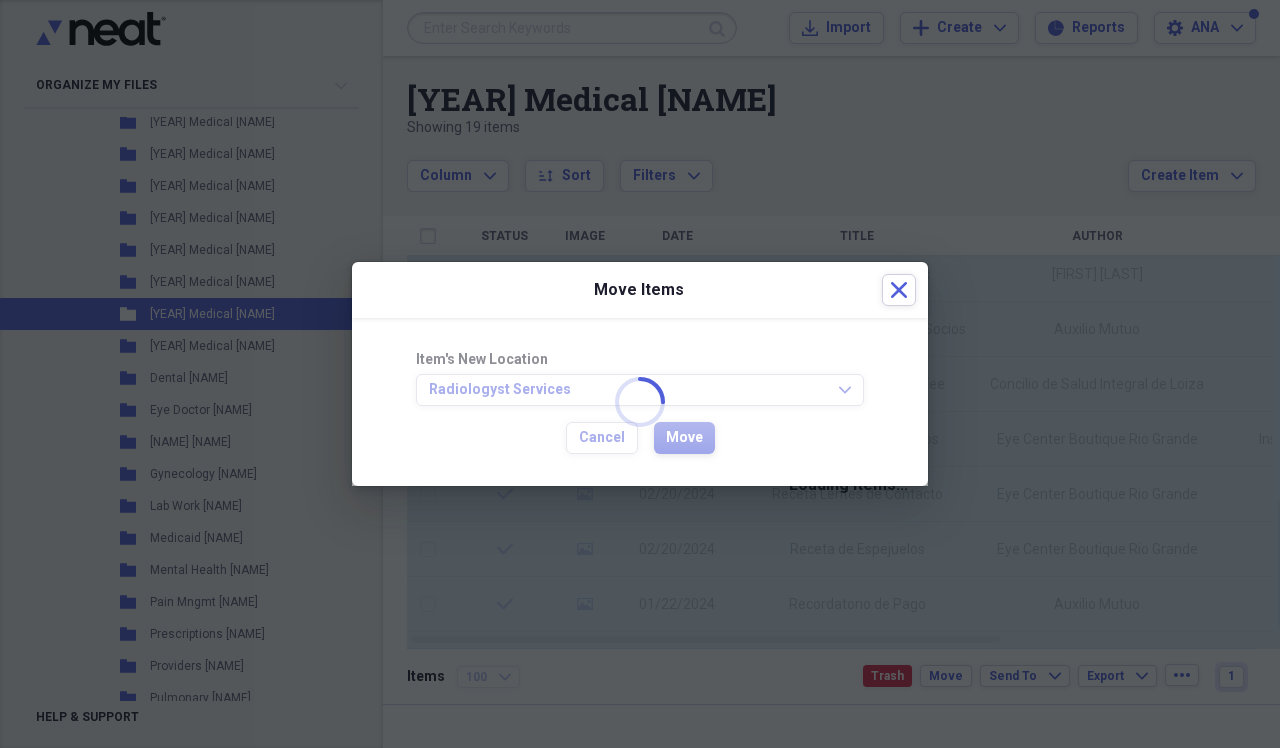 checkbox on "false" 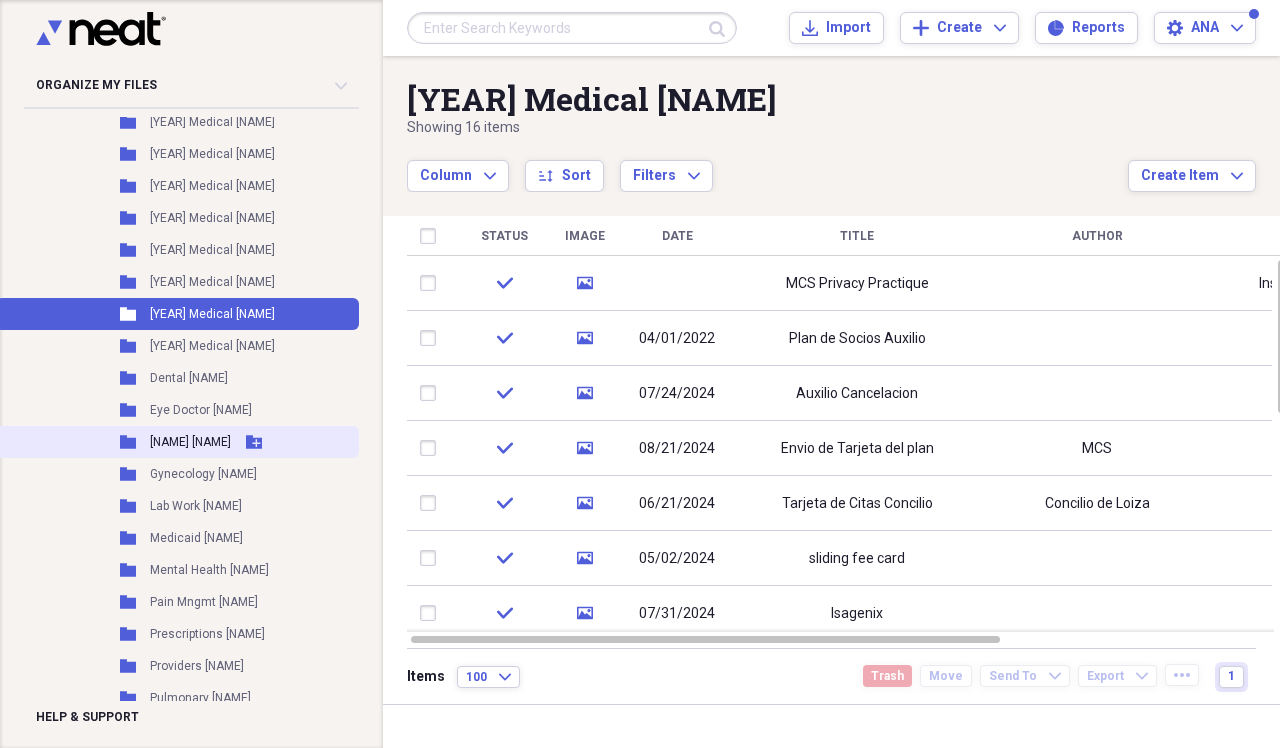 click on "Folder [NAME] [NAME] Add Folder" at bounding box center (177, 442) 